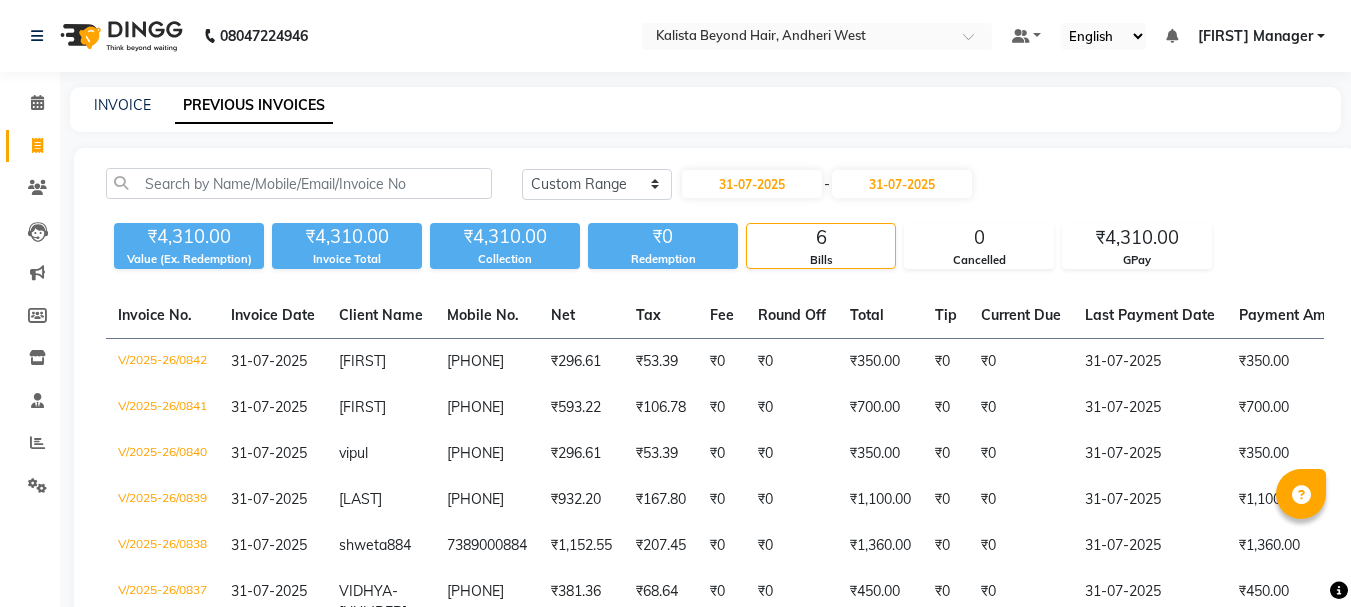 select on "range" 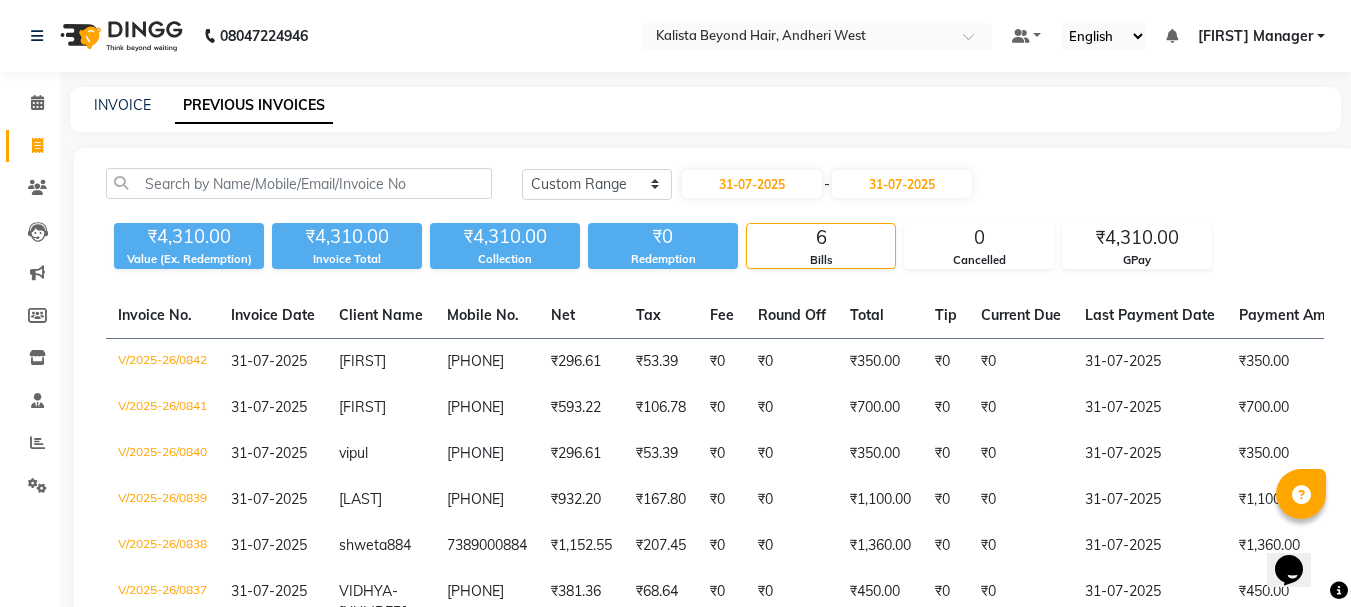 scroll, scrollTop: 0, scrollLeft: 0, axis: both 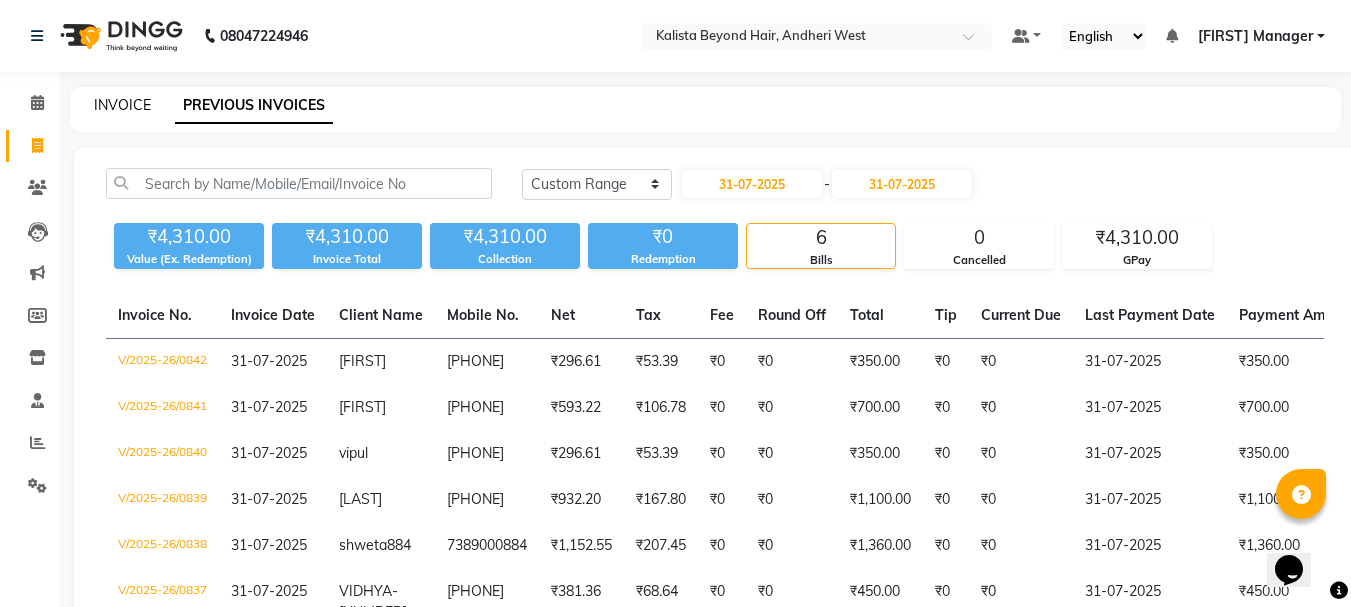 click on "INVOICE" 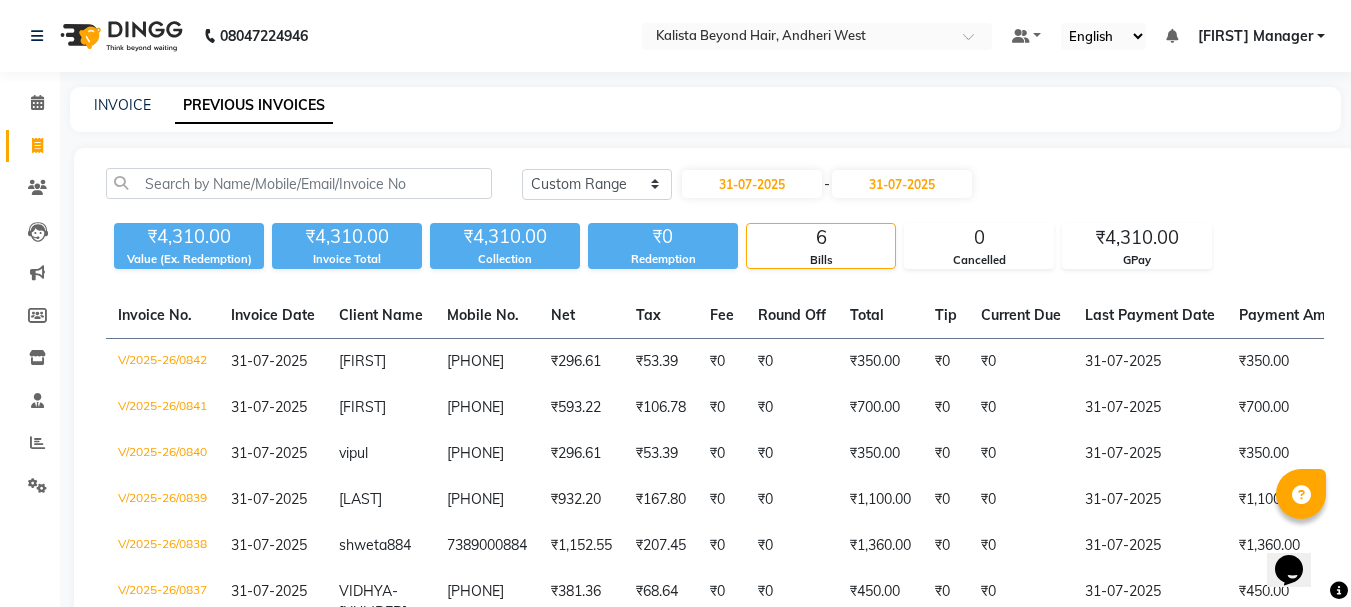 select on "service" 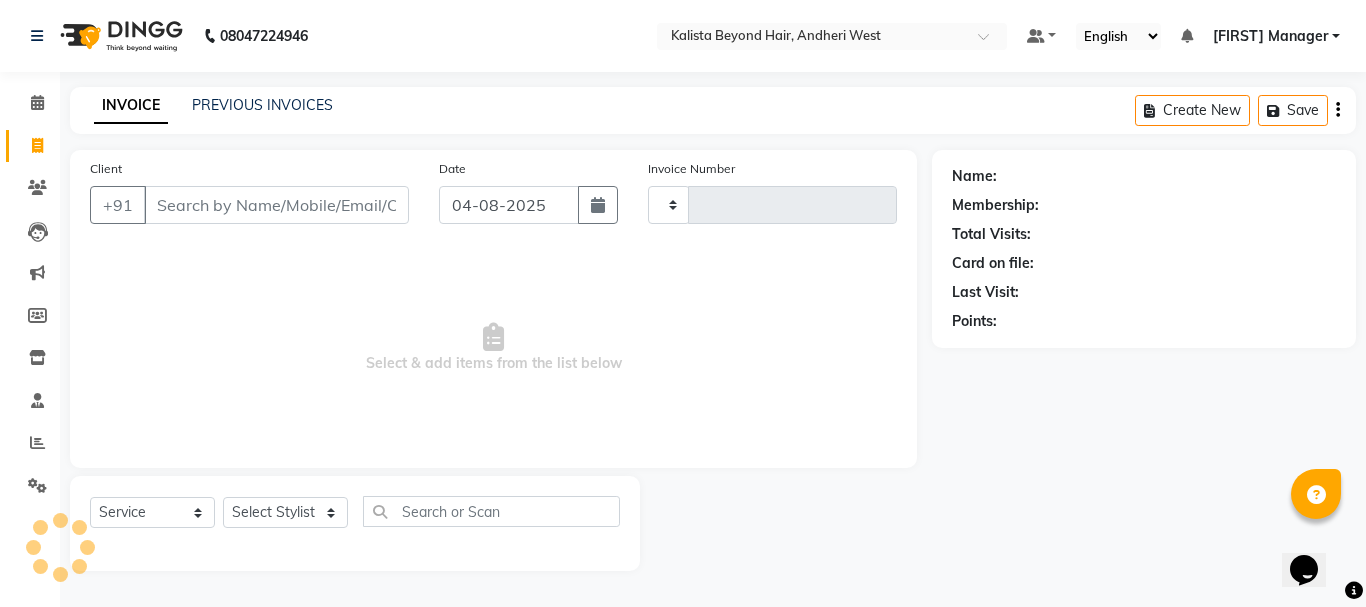 type on "0865" 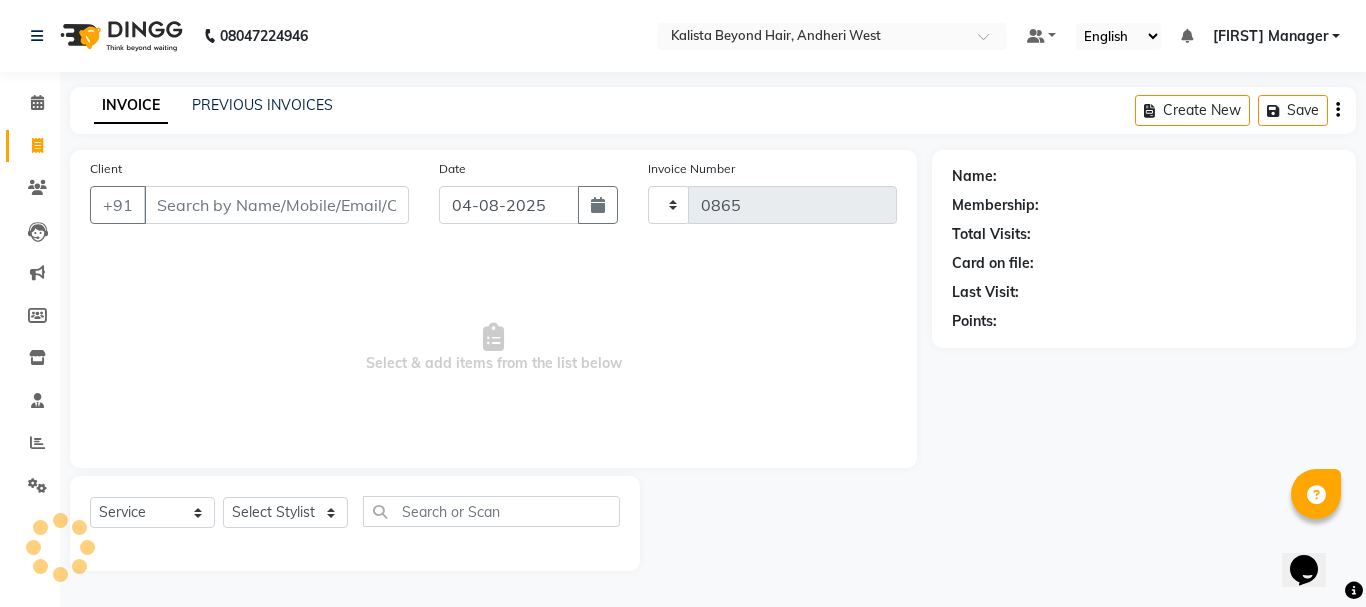 select on "6352" 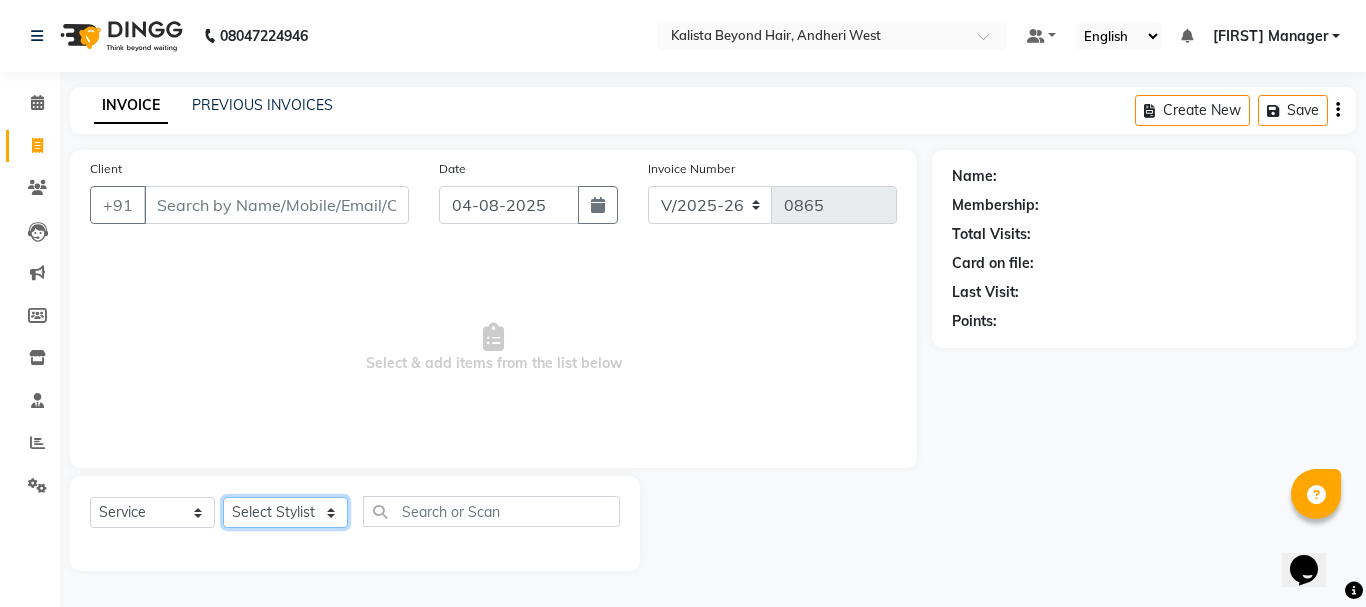 click on "Select Stylist" 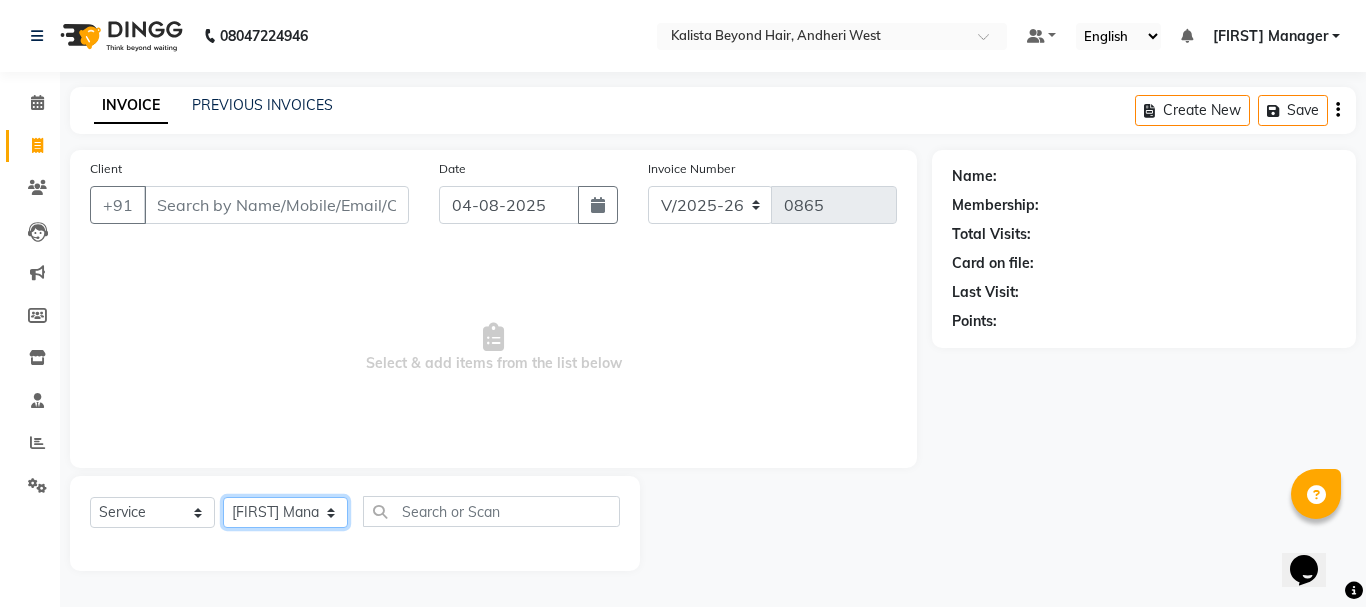 select on "69775" 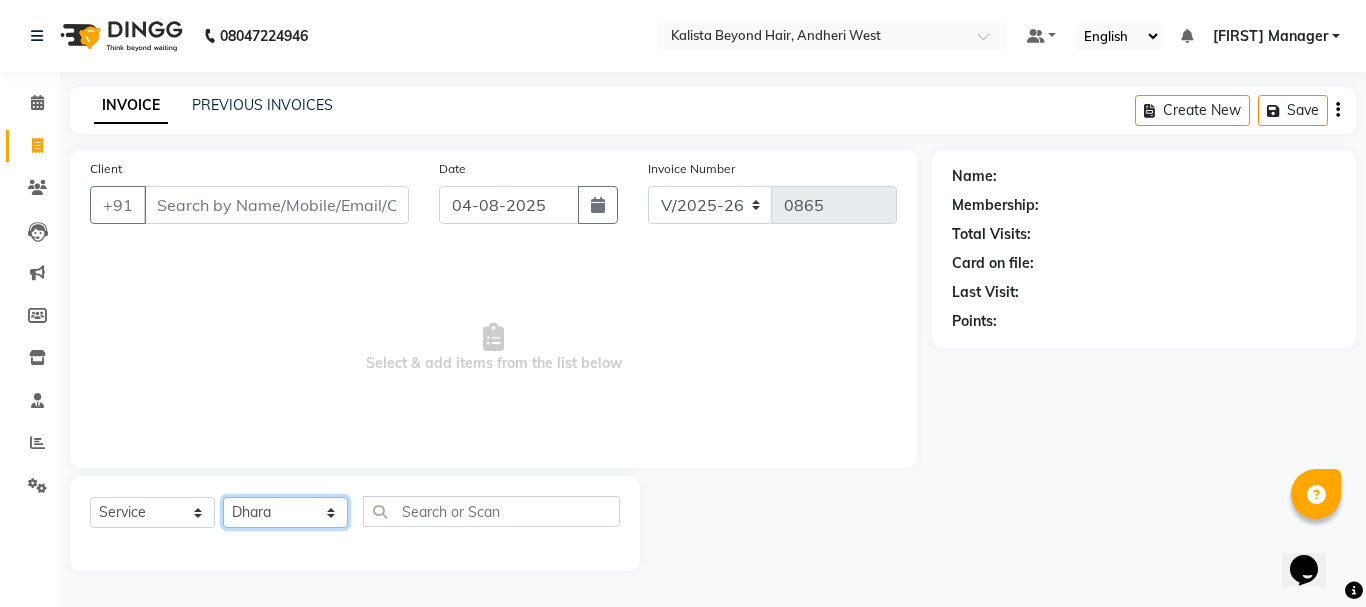 click on "Select Stylist ADMIN Avesh [FIRST] DIKSHU [LAST] [FIRST] Fatima [FIRST] [FIRST] [FIRST] [FIRST] [FIRST] [FIRST] [FIRST] [FIRST] [FIRST] [FIRST] [FIRST] [FIRST] Manager [FIRST] [FIRST]" 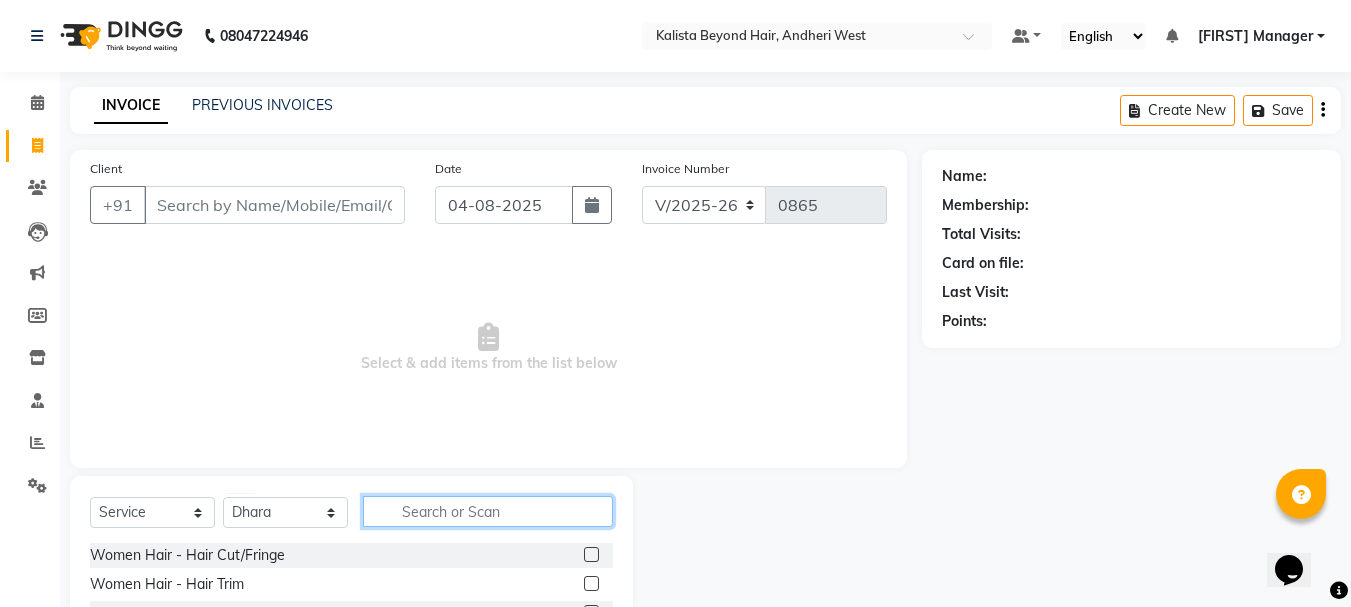 click 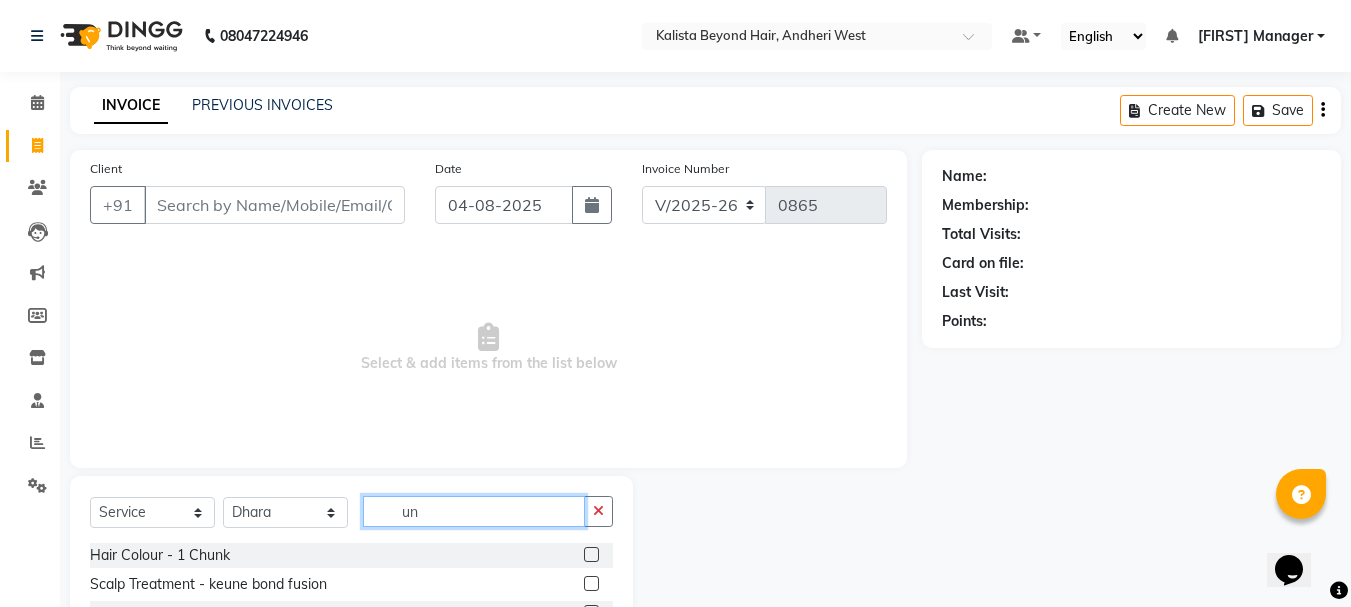 type on "u" 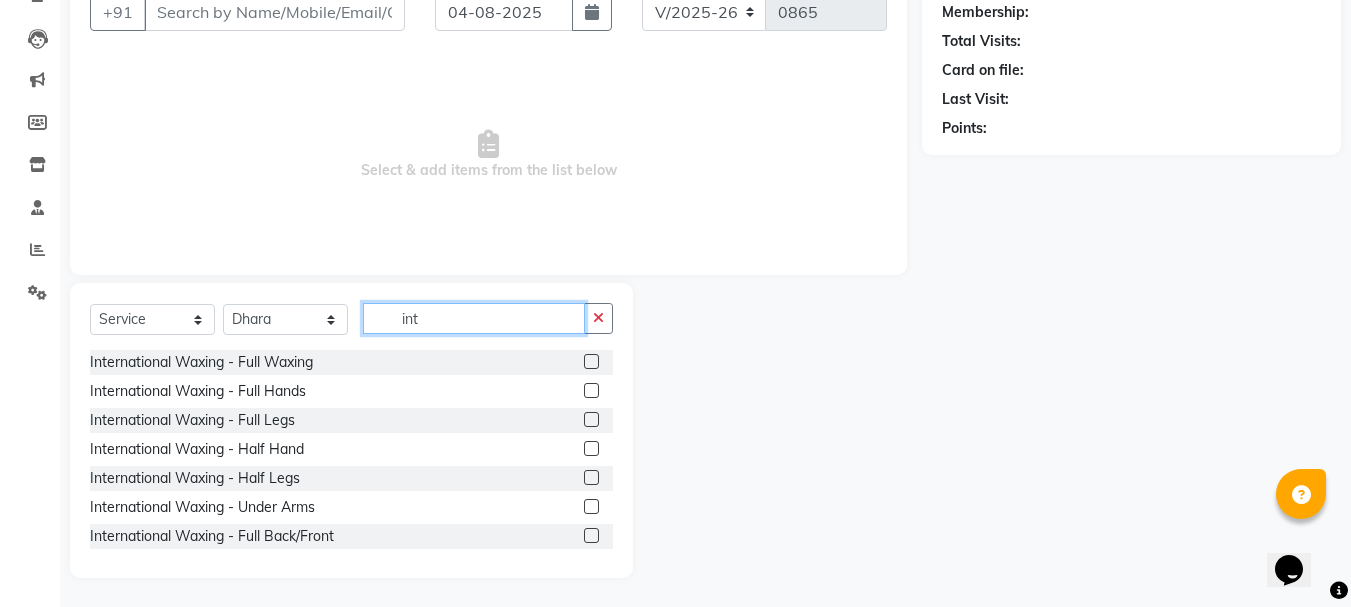 scroll, scrollTop: 194, scrollLeft: 0, axis: vertical 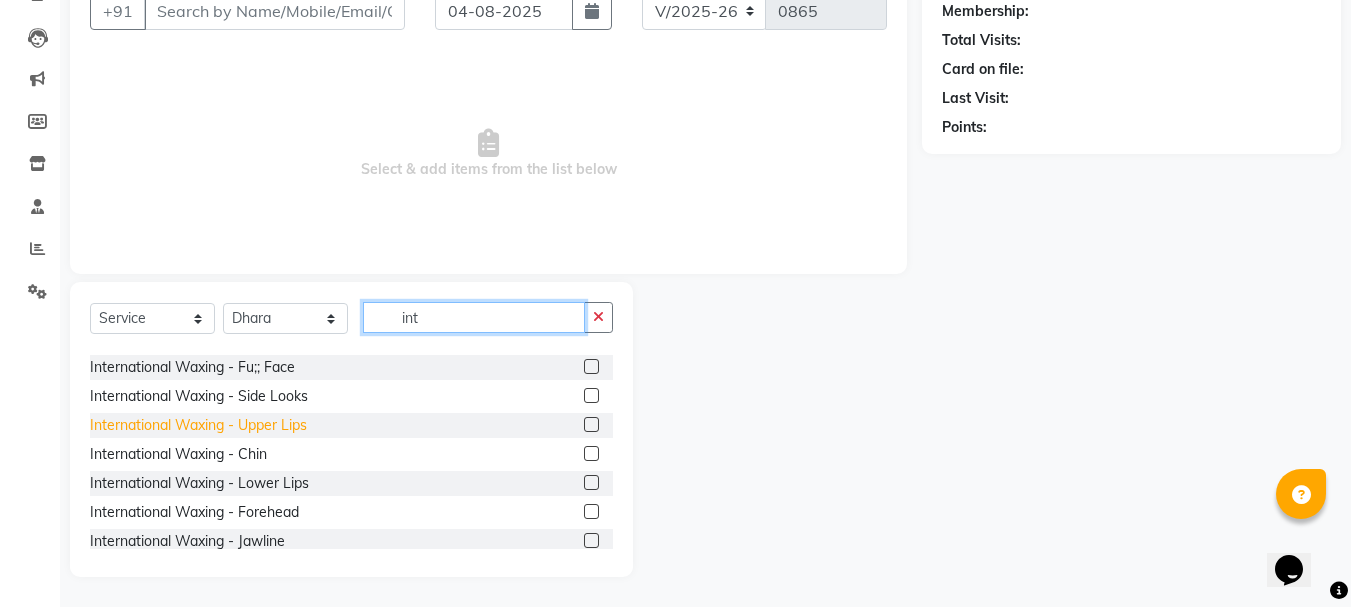 type on "int" 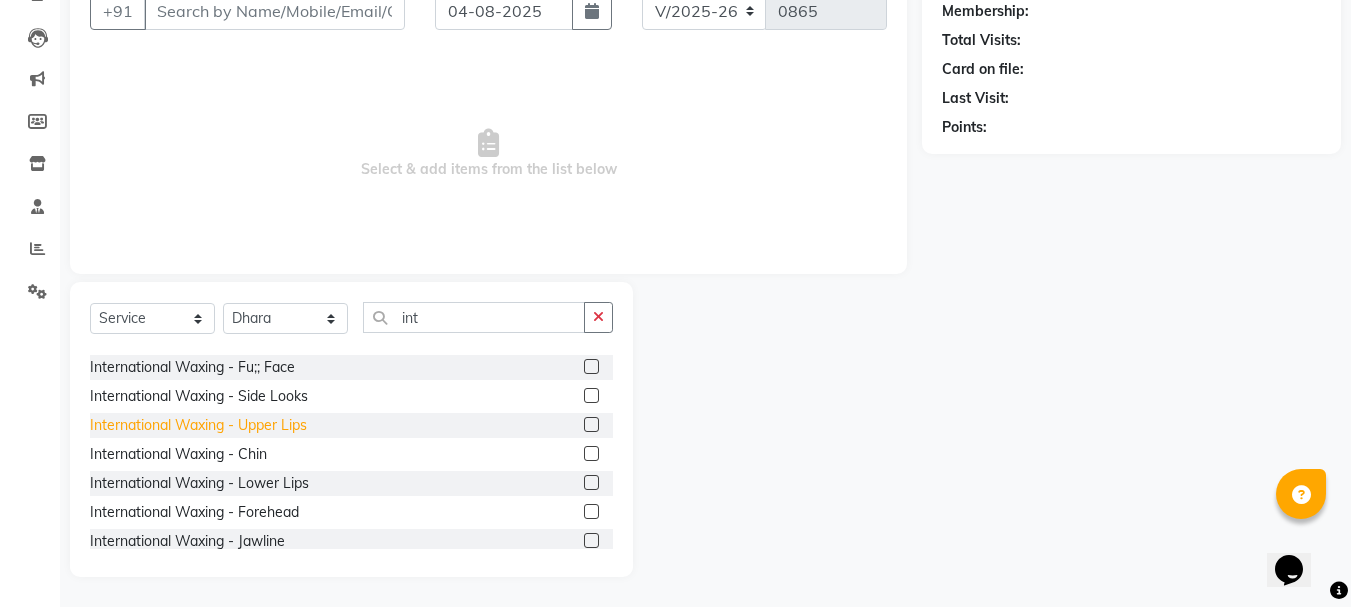 click on "International Waxing  - Upper Lips" 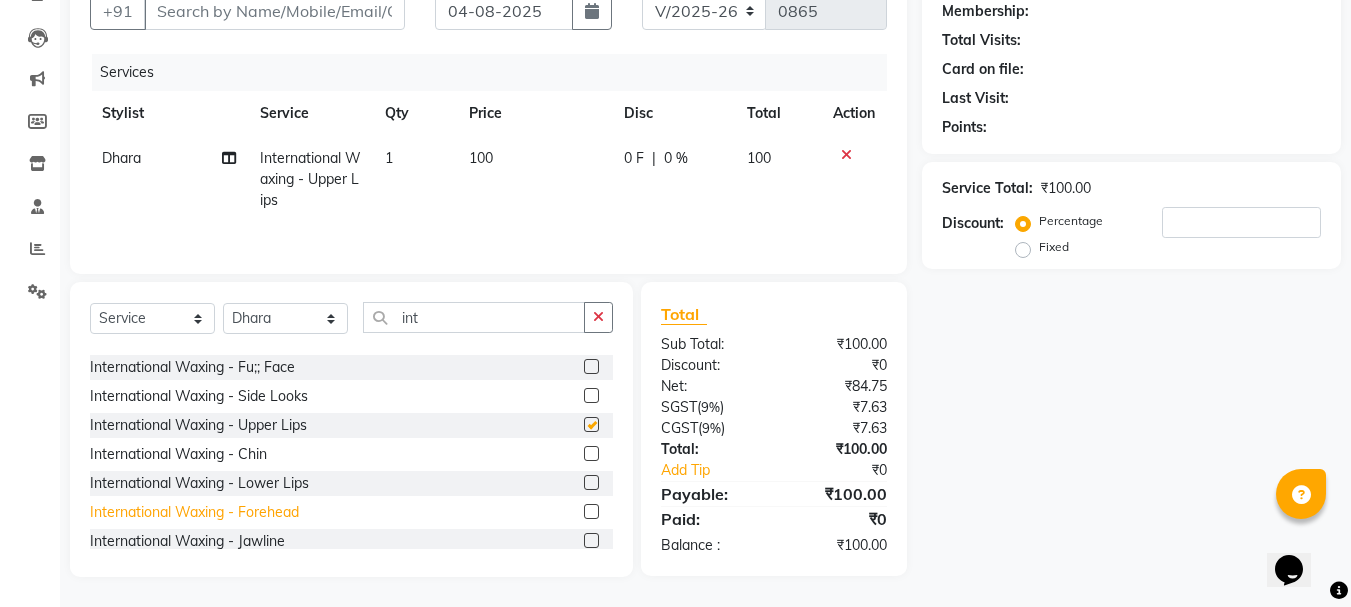 checkbox on "false" 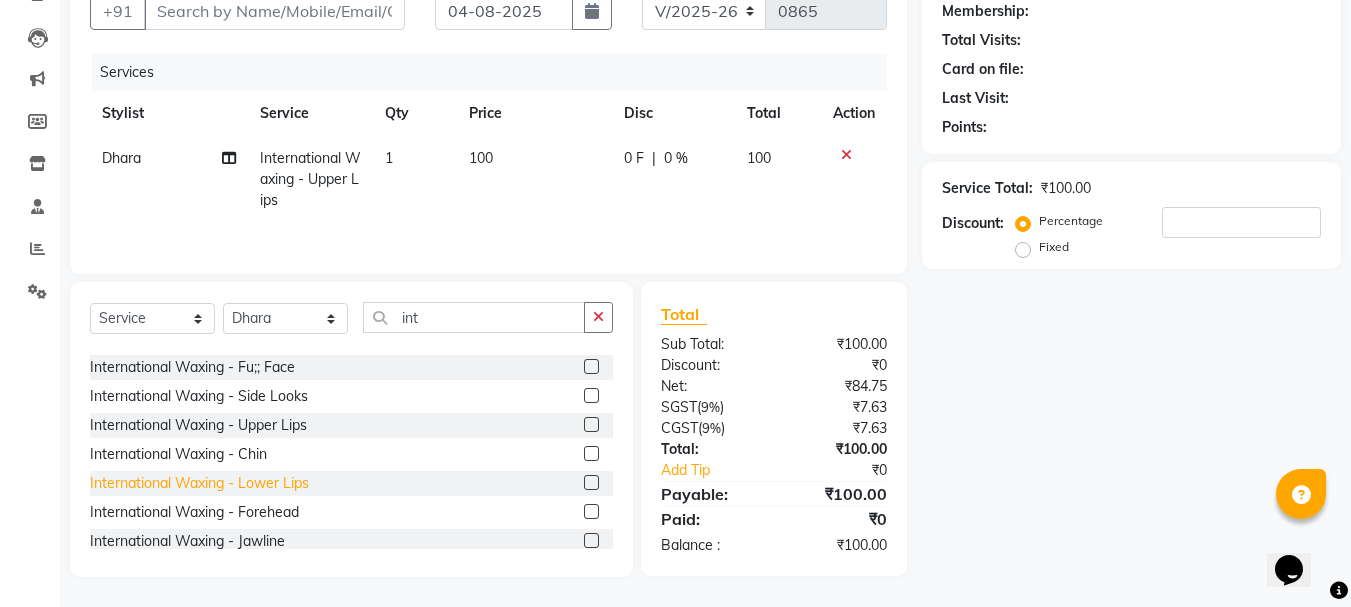 click on "International Waxing  - Lower Lips" 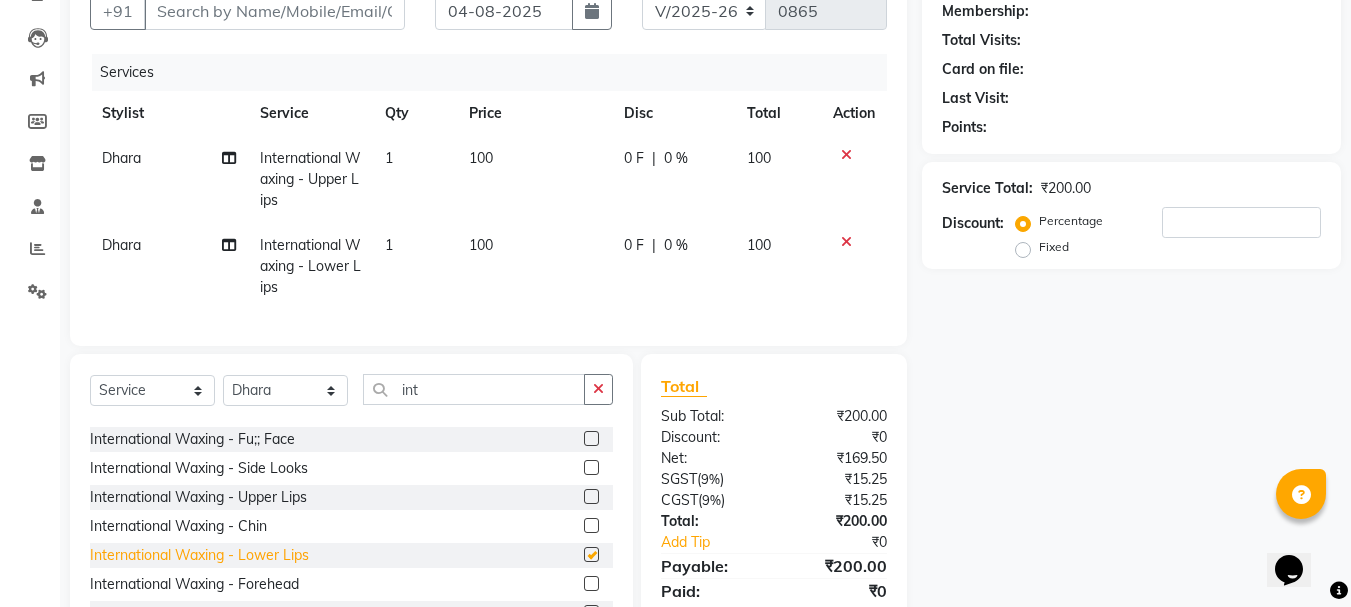 checkbox on "false" 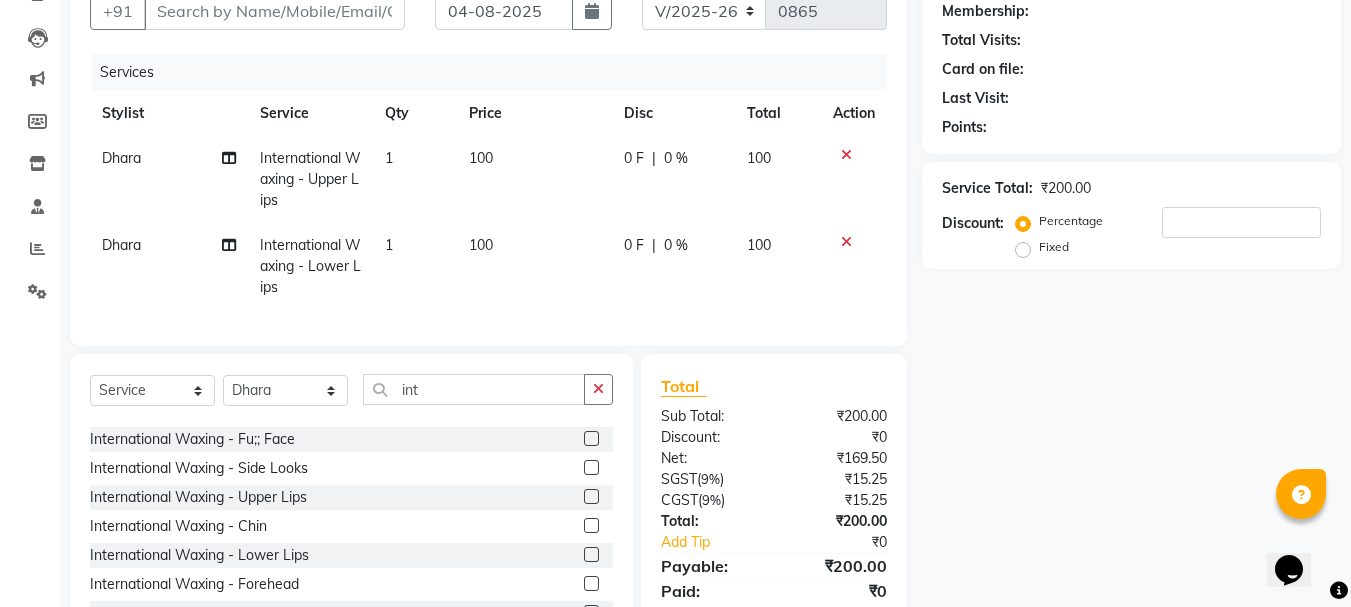 drag, startPoint x: 600, startPoint y: 399, endPoint x: 553, endPoint y: 409, distance: 48.052055 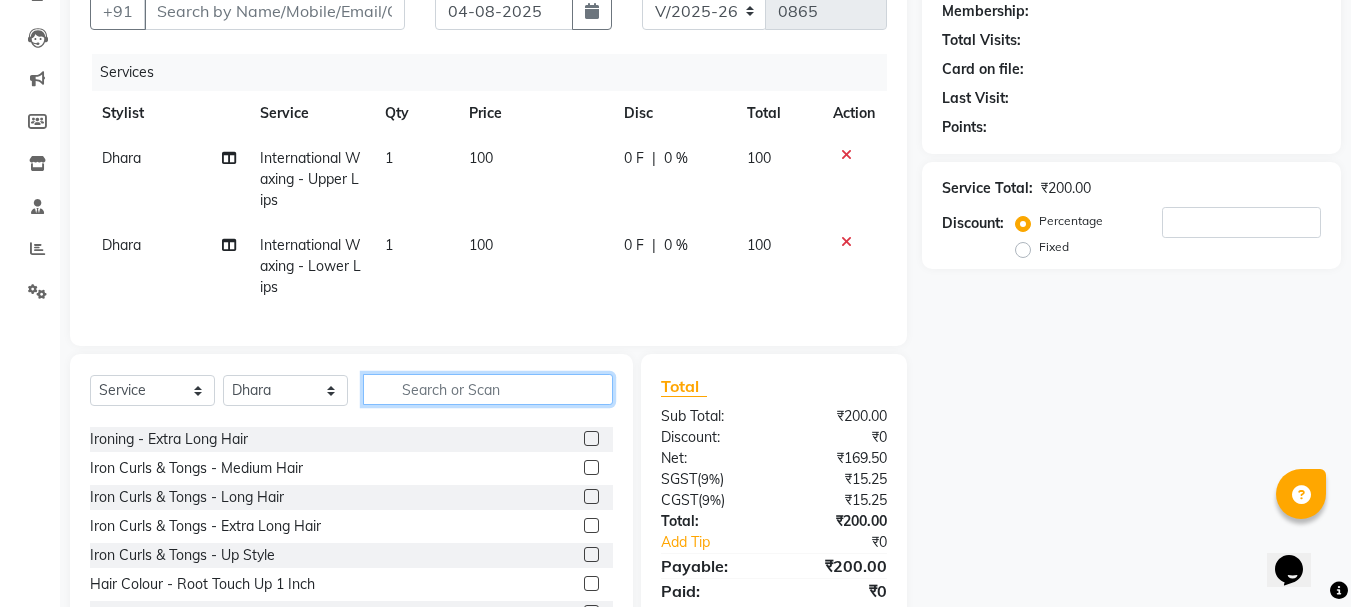 click 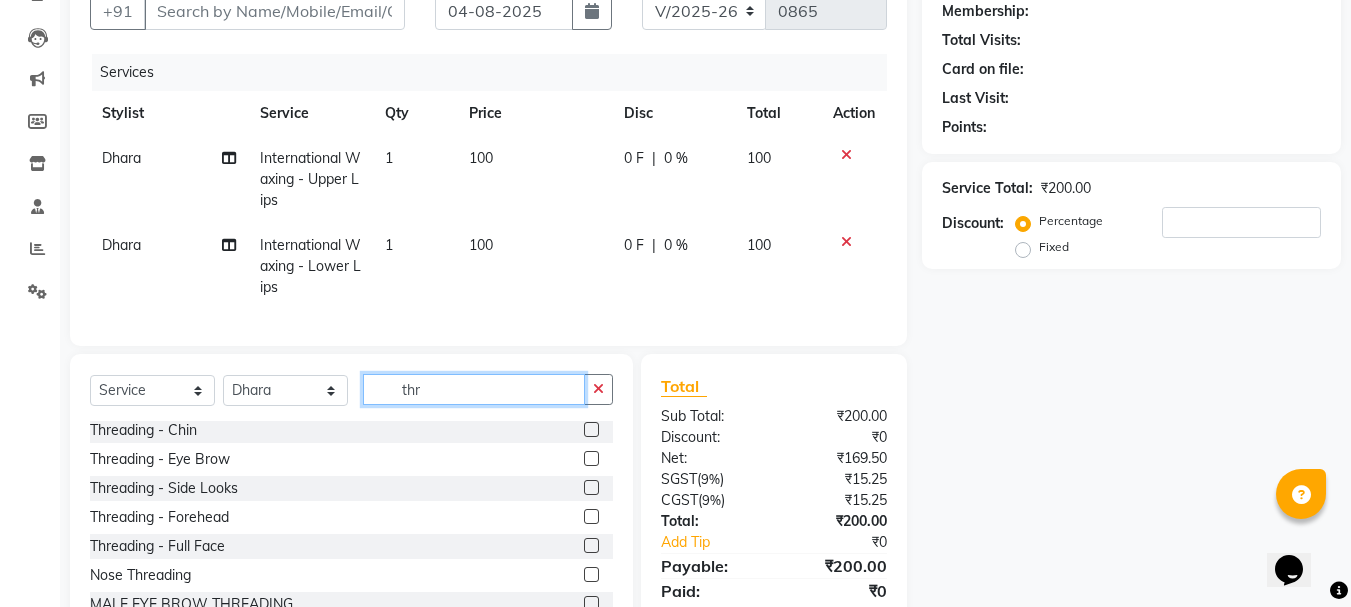 scroll, scrollTop: 61, scrollLeft: 0, axis: vertical 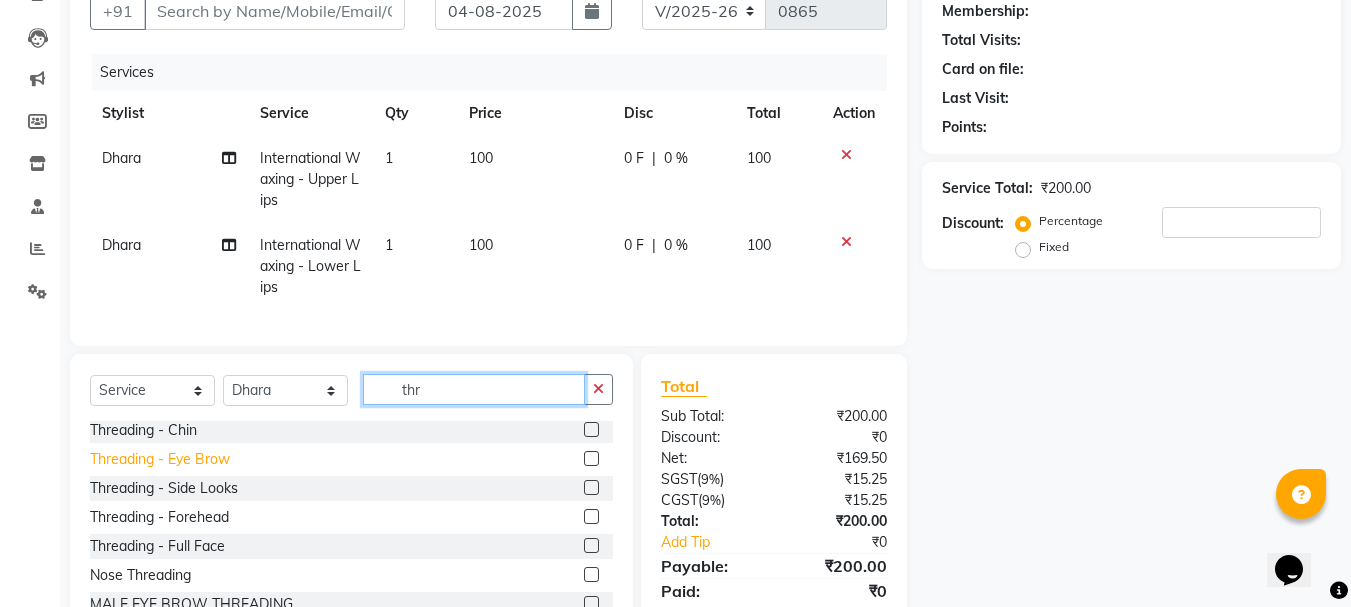 type on "thr" 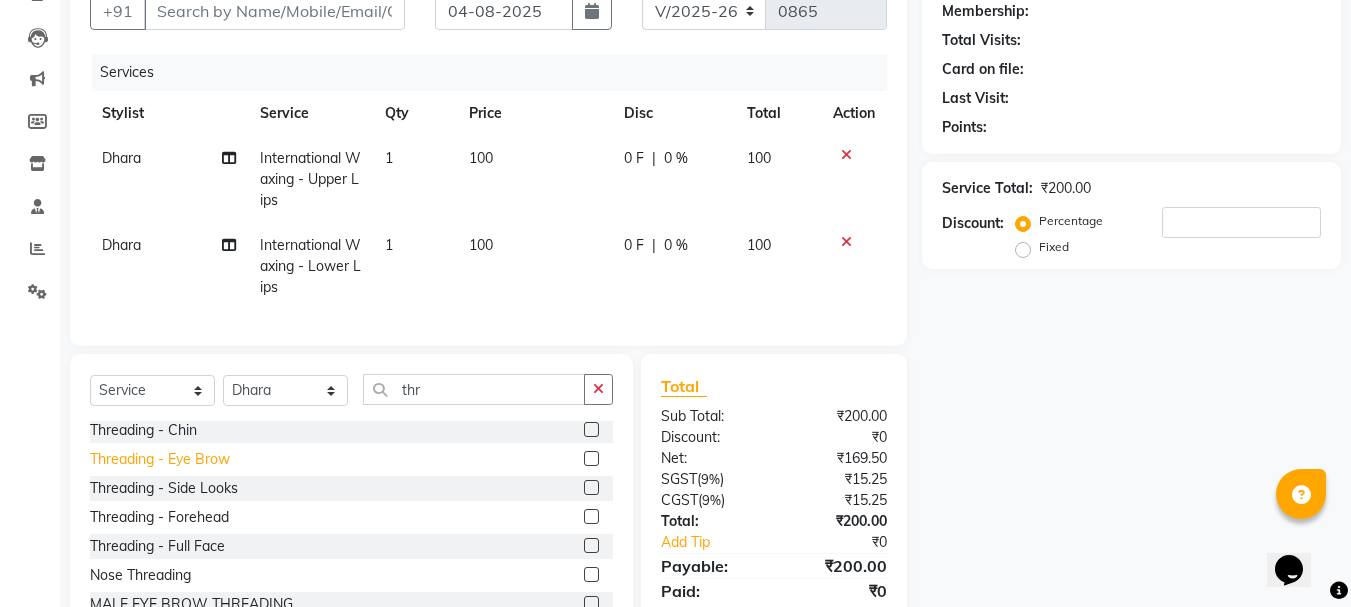 click on "Threading  - Eye Brow" 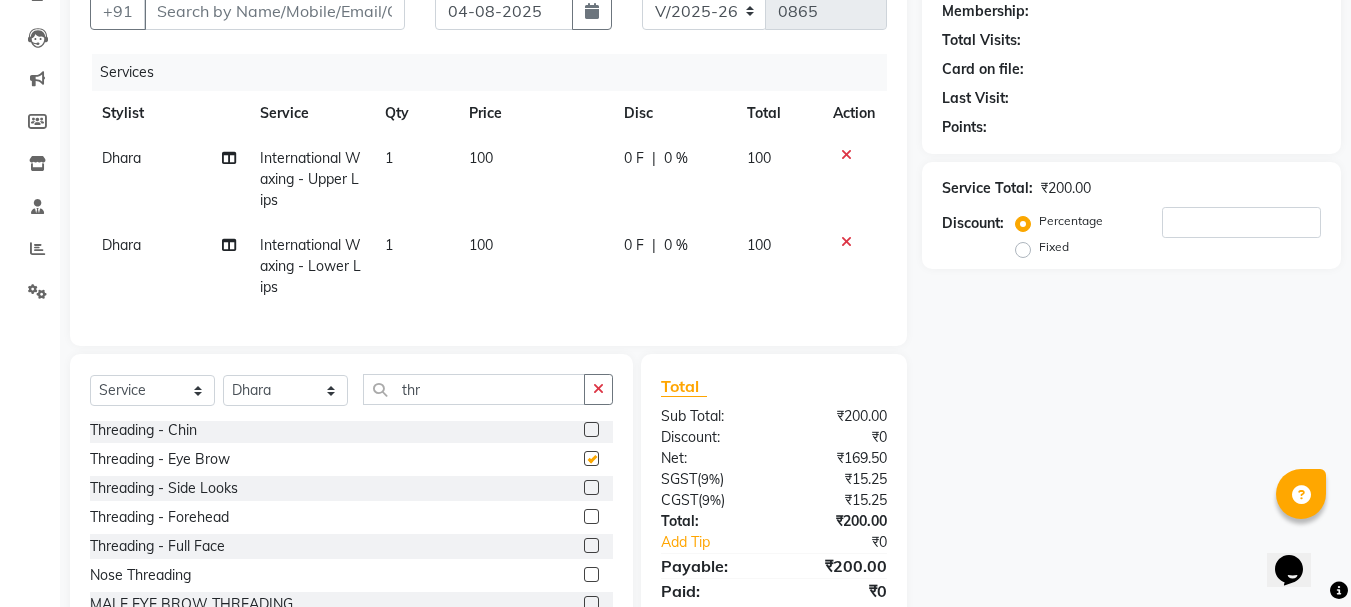checkbox on "false" 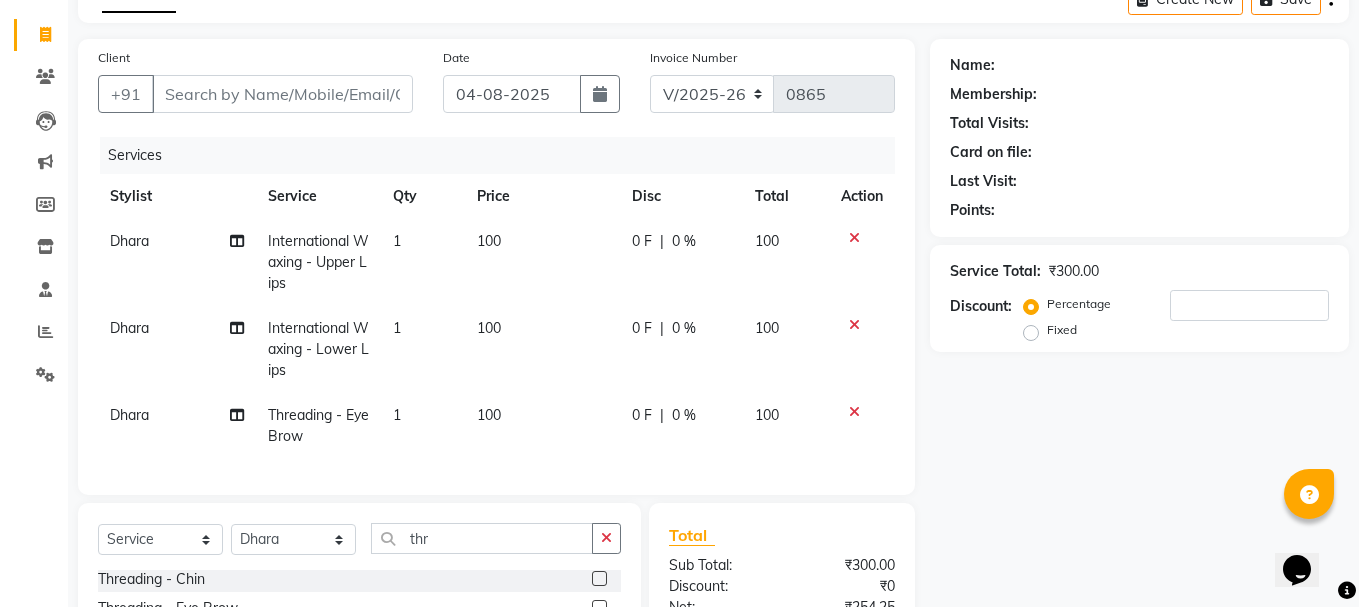 scroll, scrollTop: 0, scrollLeft: 0, axis: both 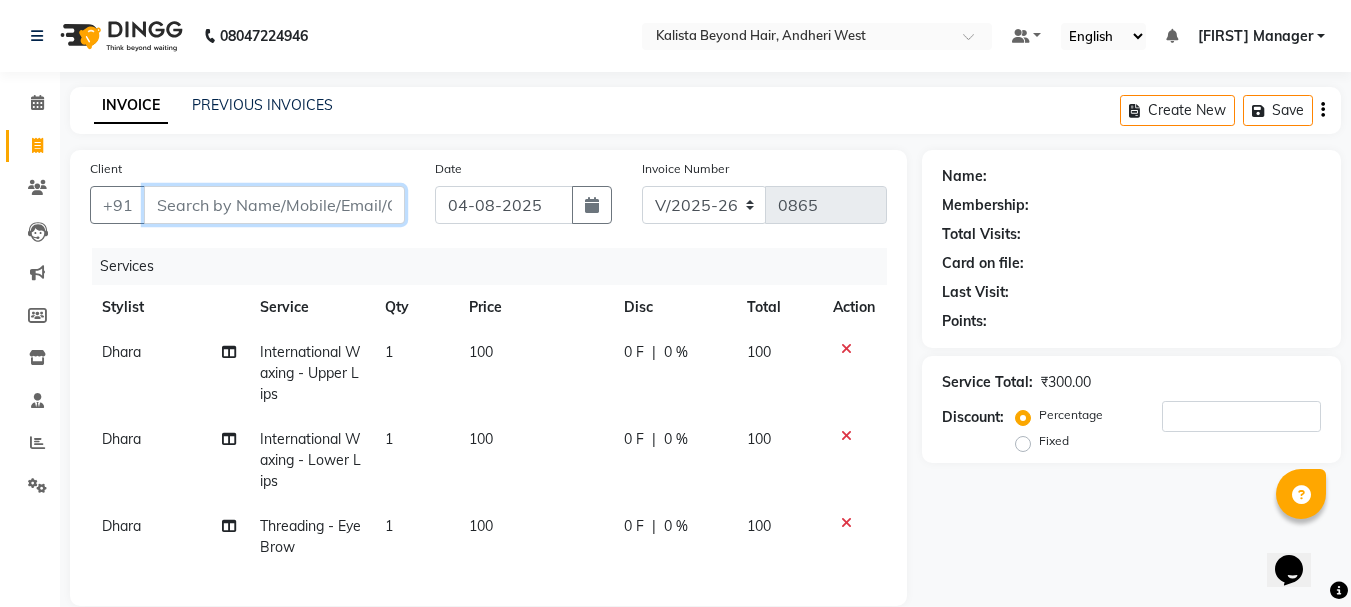 click on "Client" at bounding box center [274, 205] 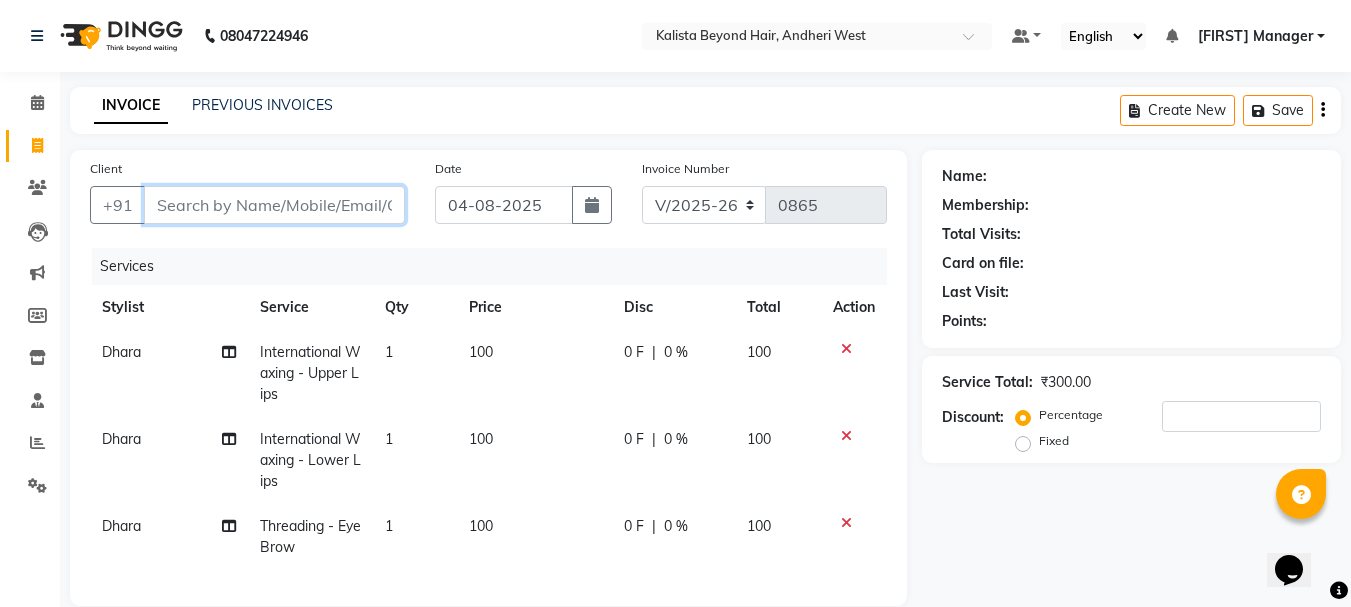 click on "Client" at bounding box center (274, 205) 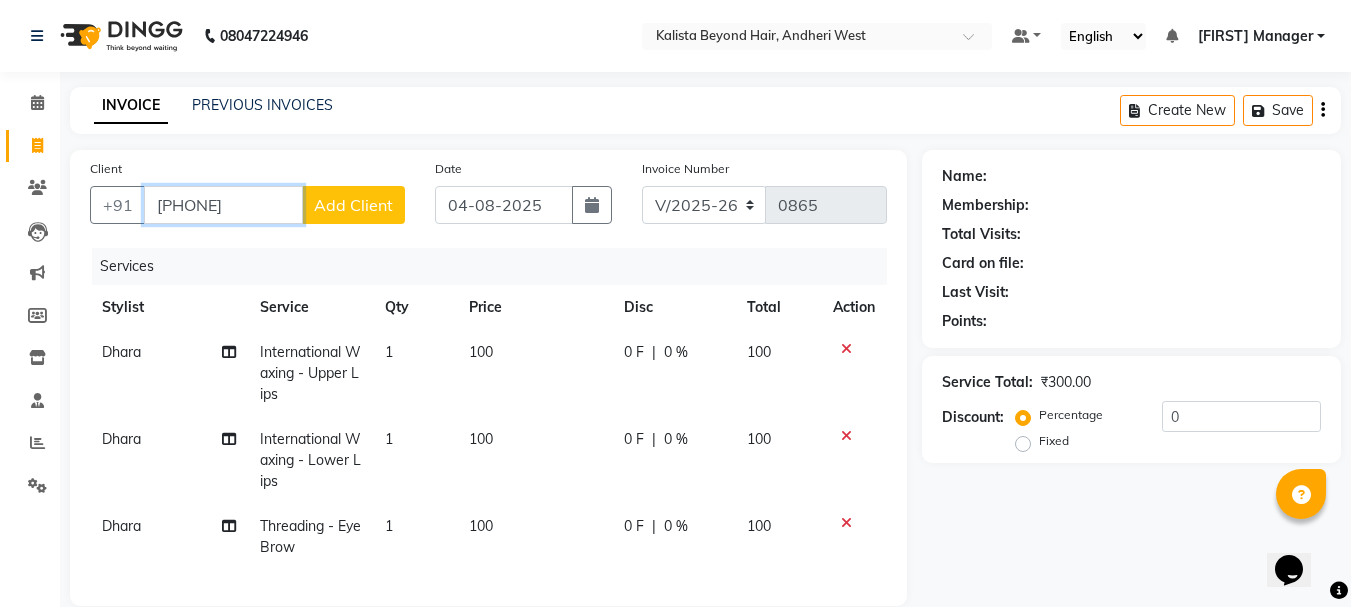 type on "[PHONE]" 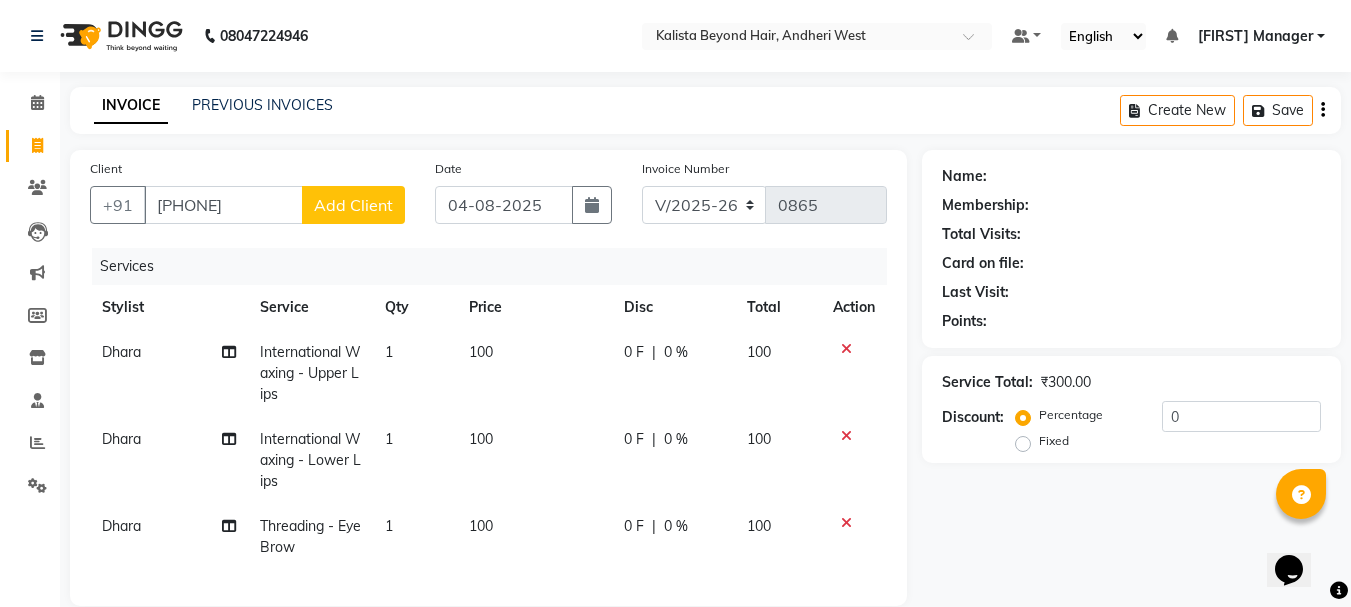 click on "Add Client" 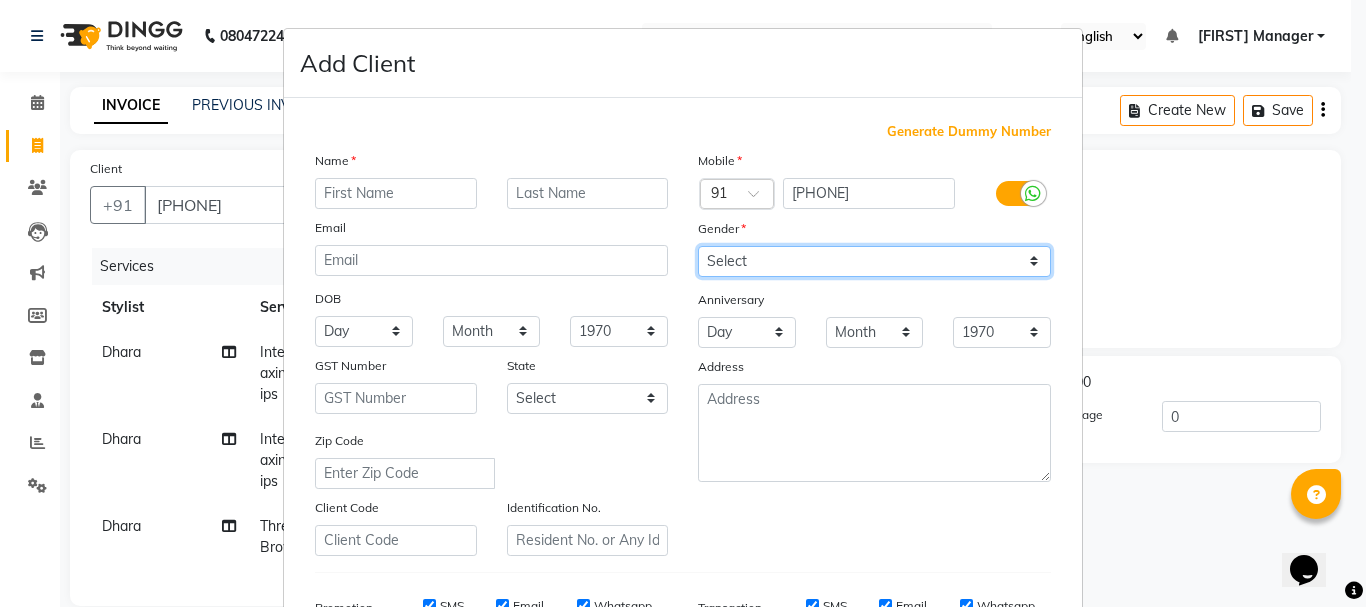 click on "Select Male Female Other Prefer Not To Say" at bounding box center [874, 261] 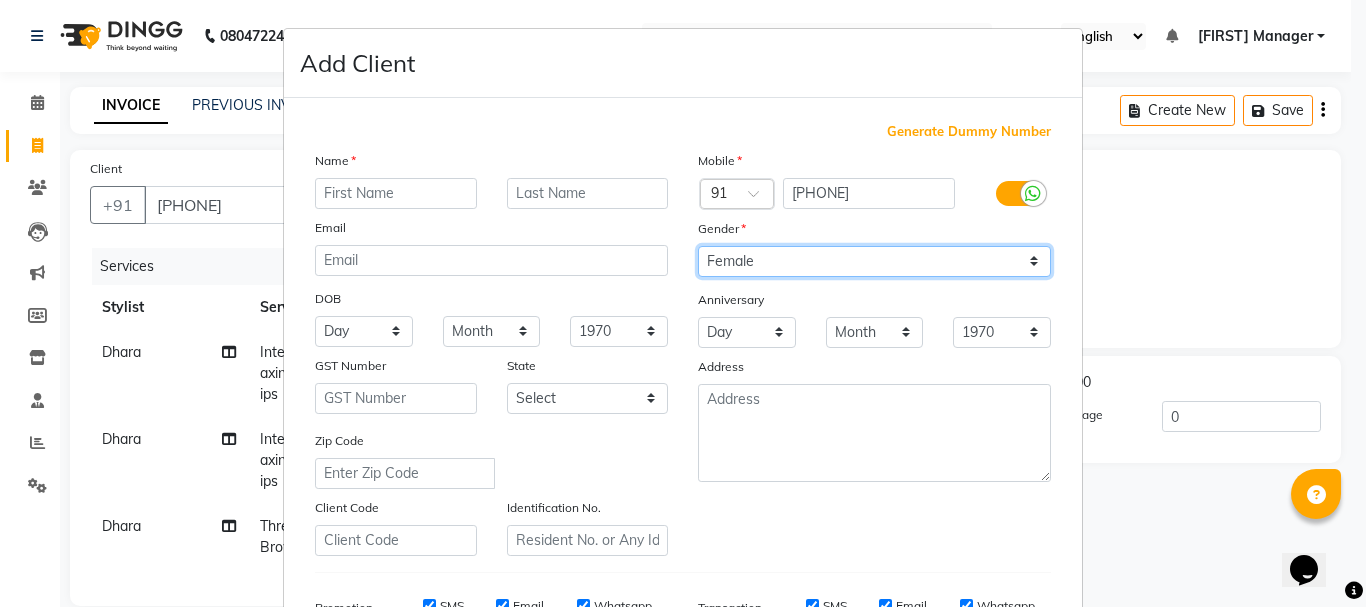 click on "Select Male Female Other Prefer Not To Say" at bounding box center [874, 261] 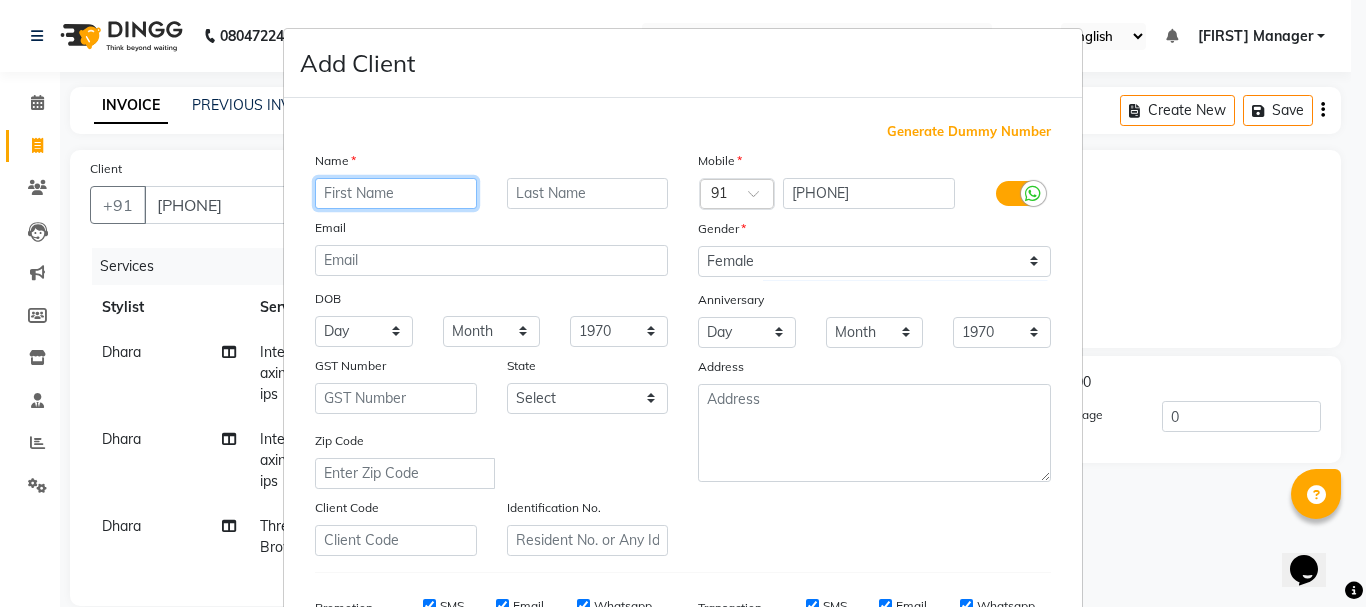 click at bounding box center [396, 193] 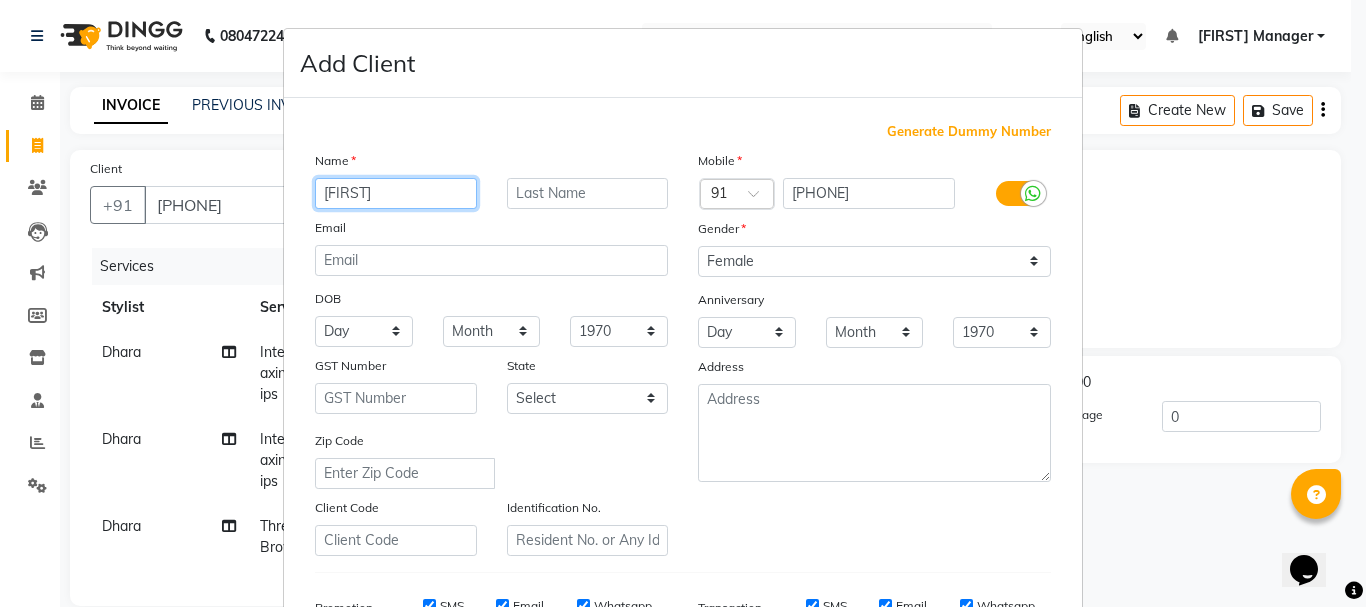 click on "[FIRST]" at bounding box center (396, 193) 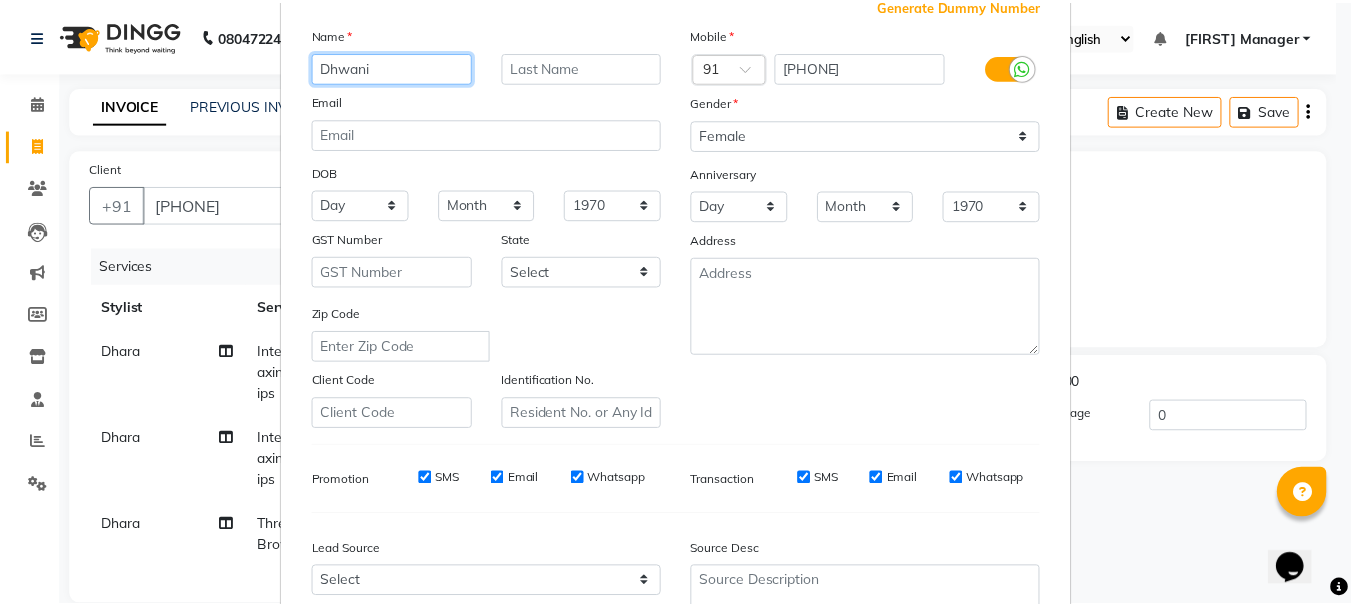 scroll, scrollTop: 300, scrollLeft: 0, axis: vertical 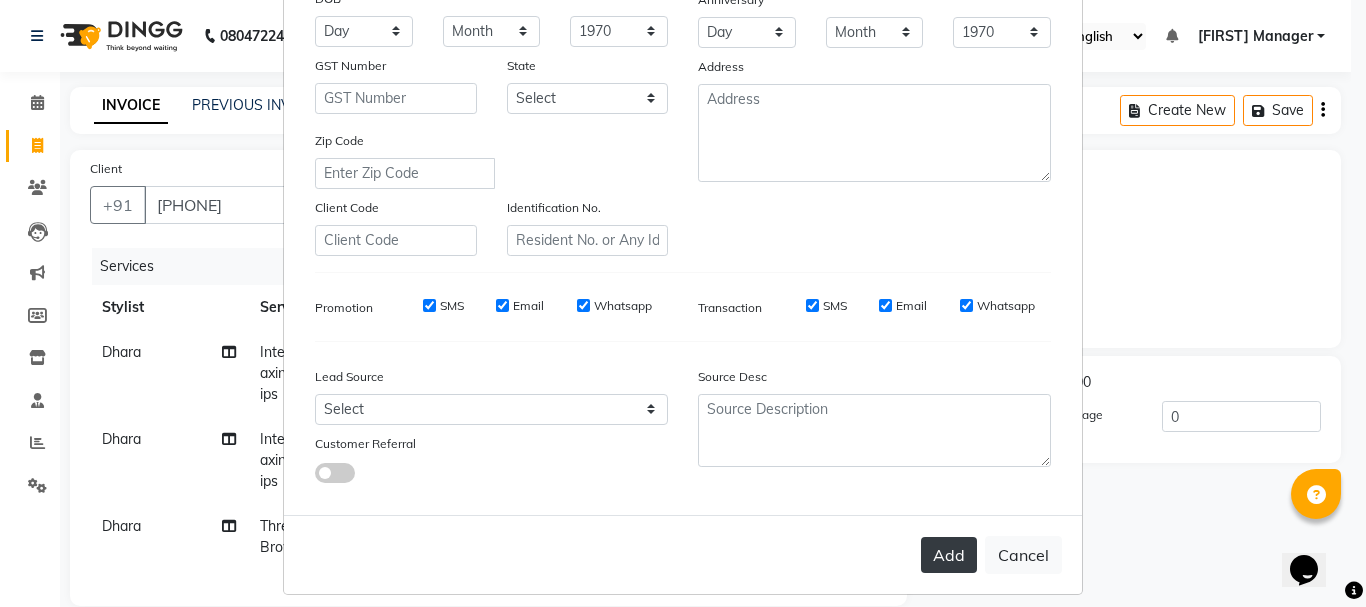 type on "Dhwani" 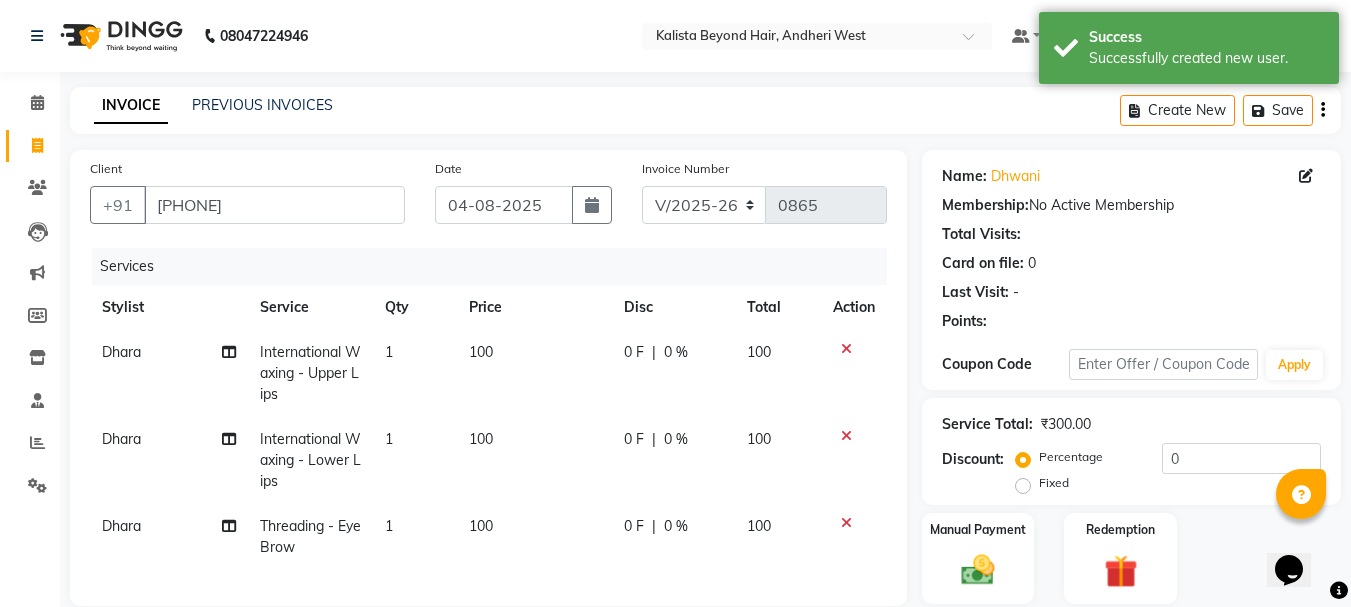 scroll, scrollTop: 300, scrollLeft: 0, axis: vertical 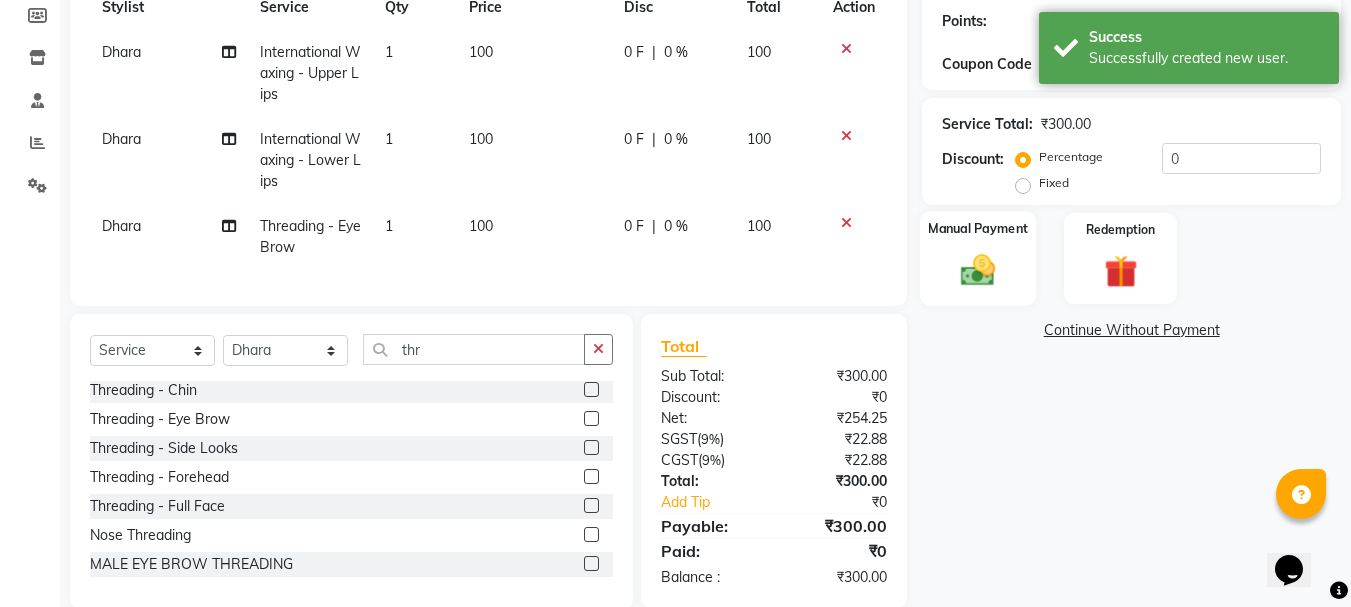 click 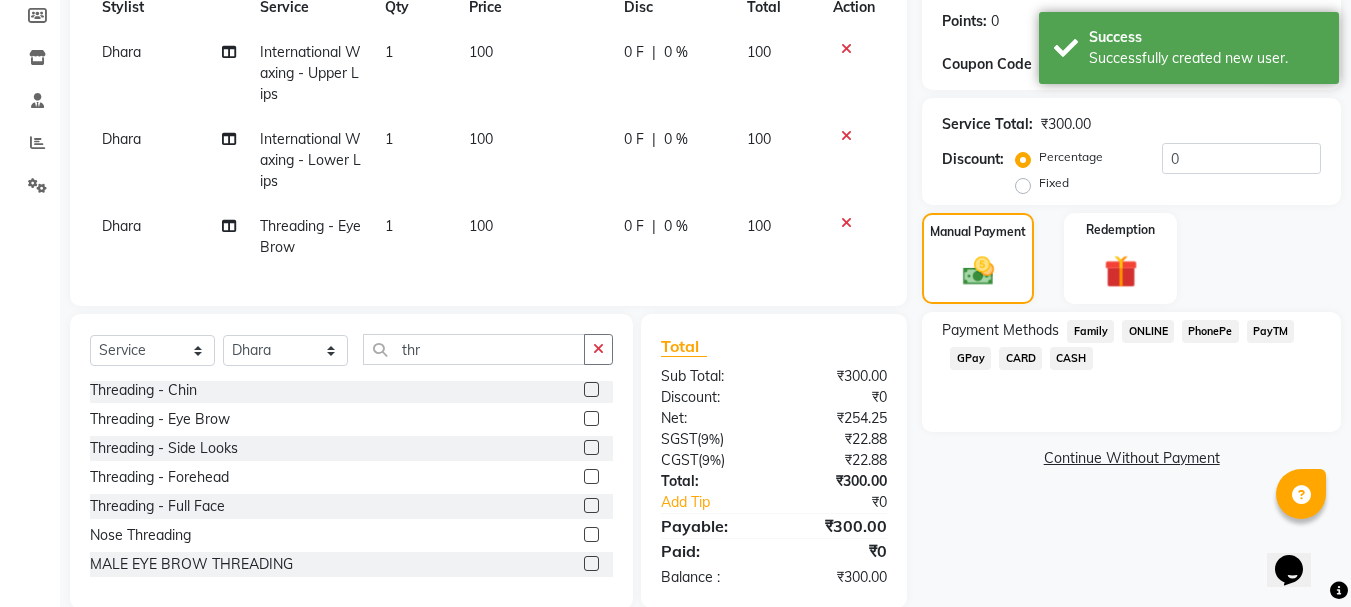 click on "GPay" 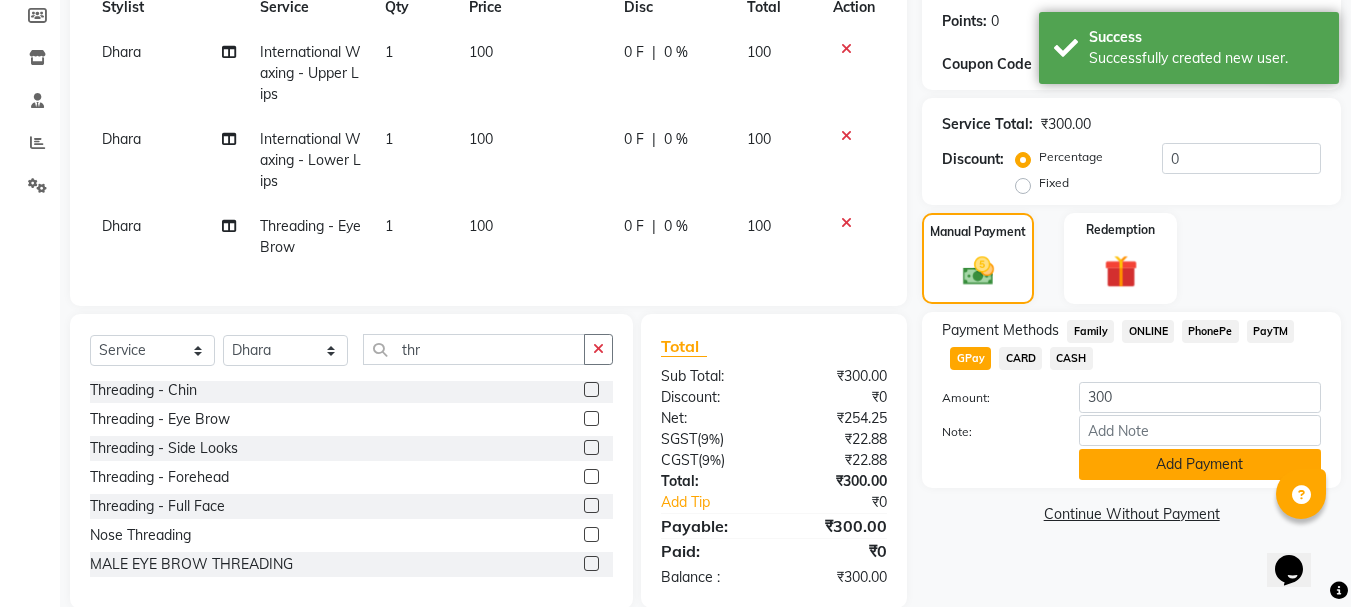 click on "Add Payment" 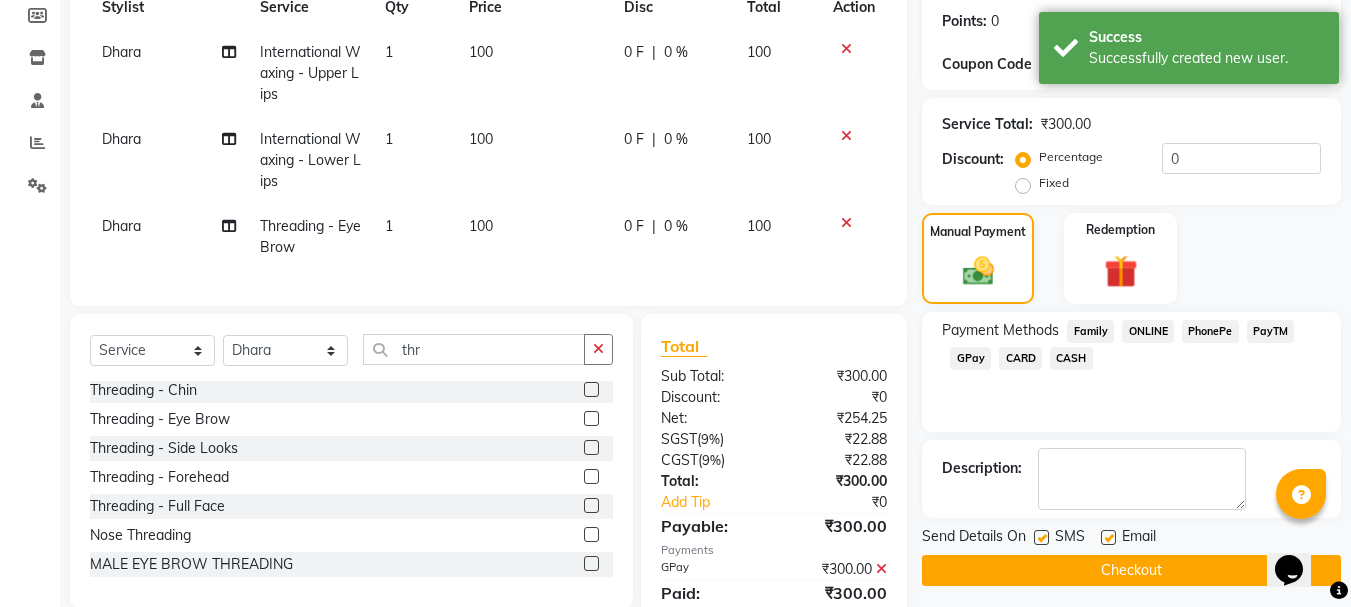 scroll, scrollTop: 388, scrollLeft: 0, axis: vertical 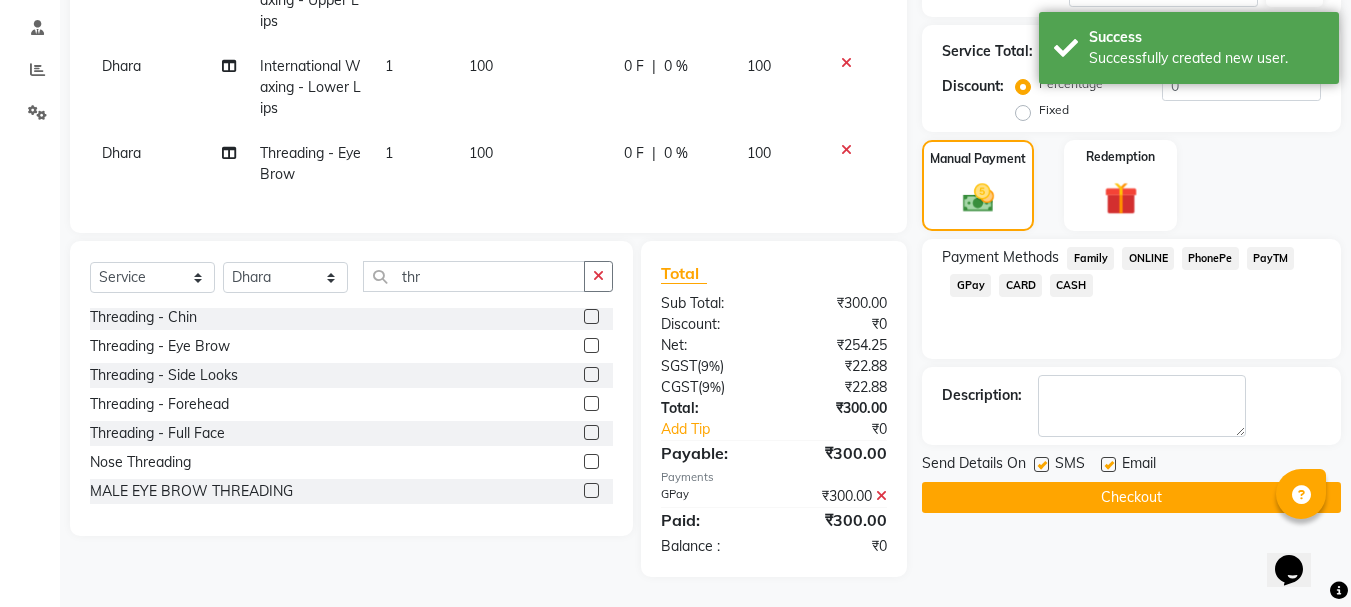 click 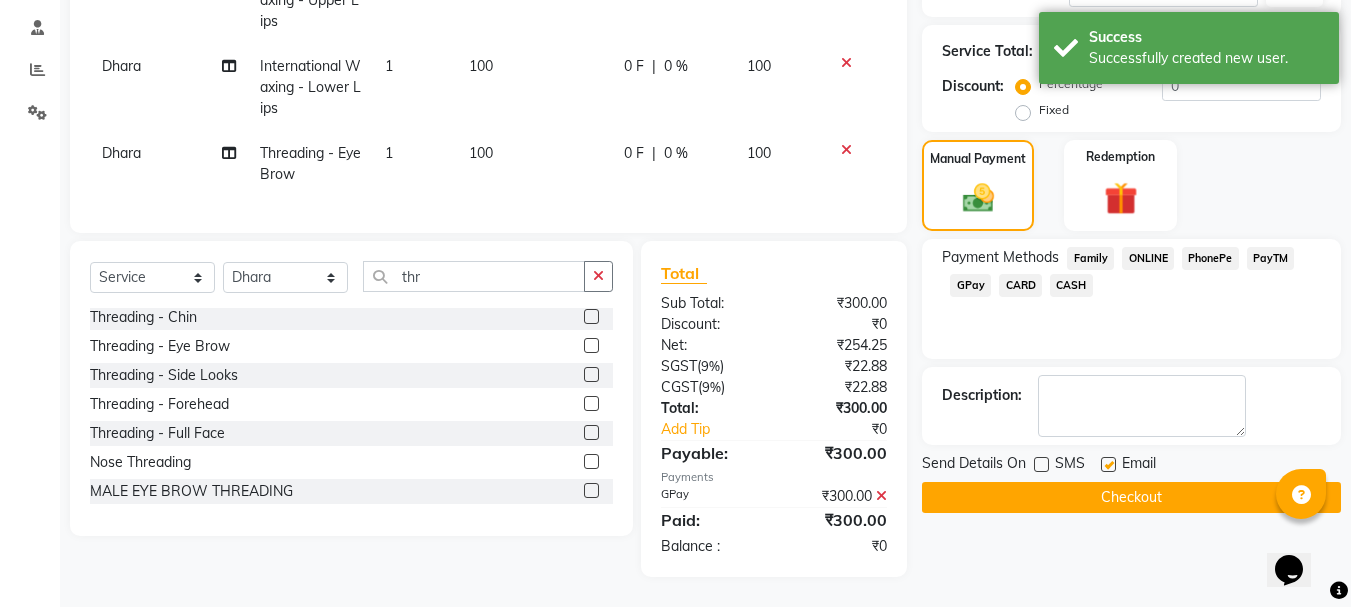 click on "Checkout" 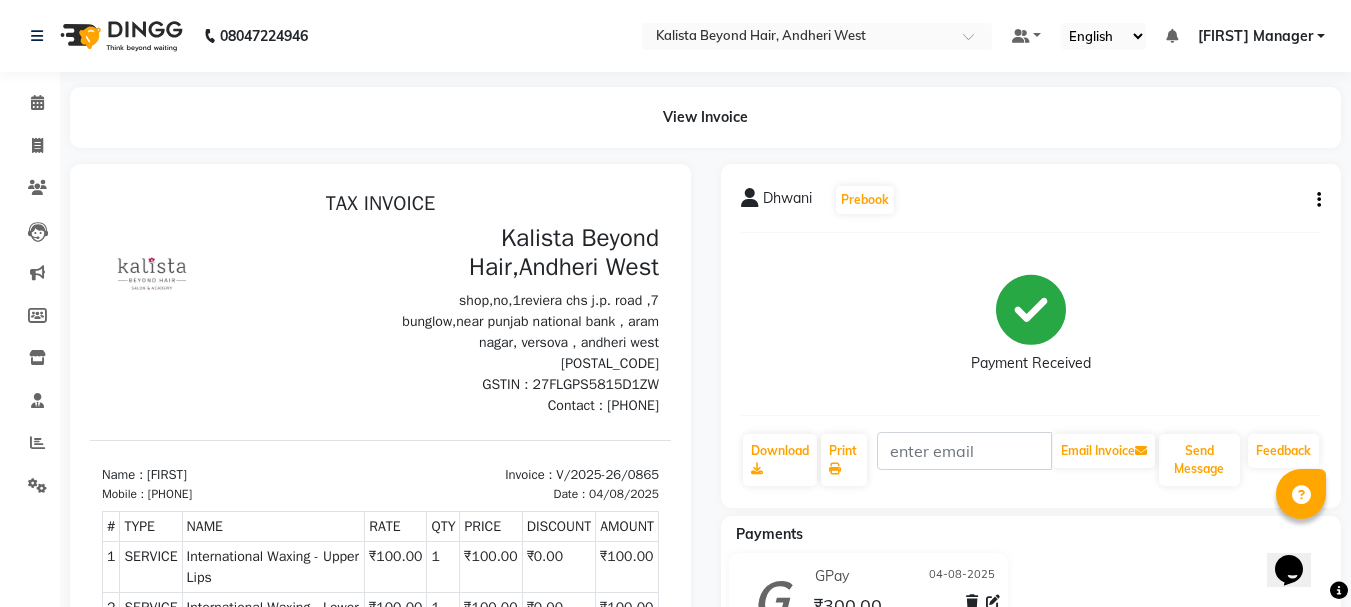 scroll, scrollTop: 0, scrollLeft: 0, axis: both 